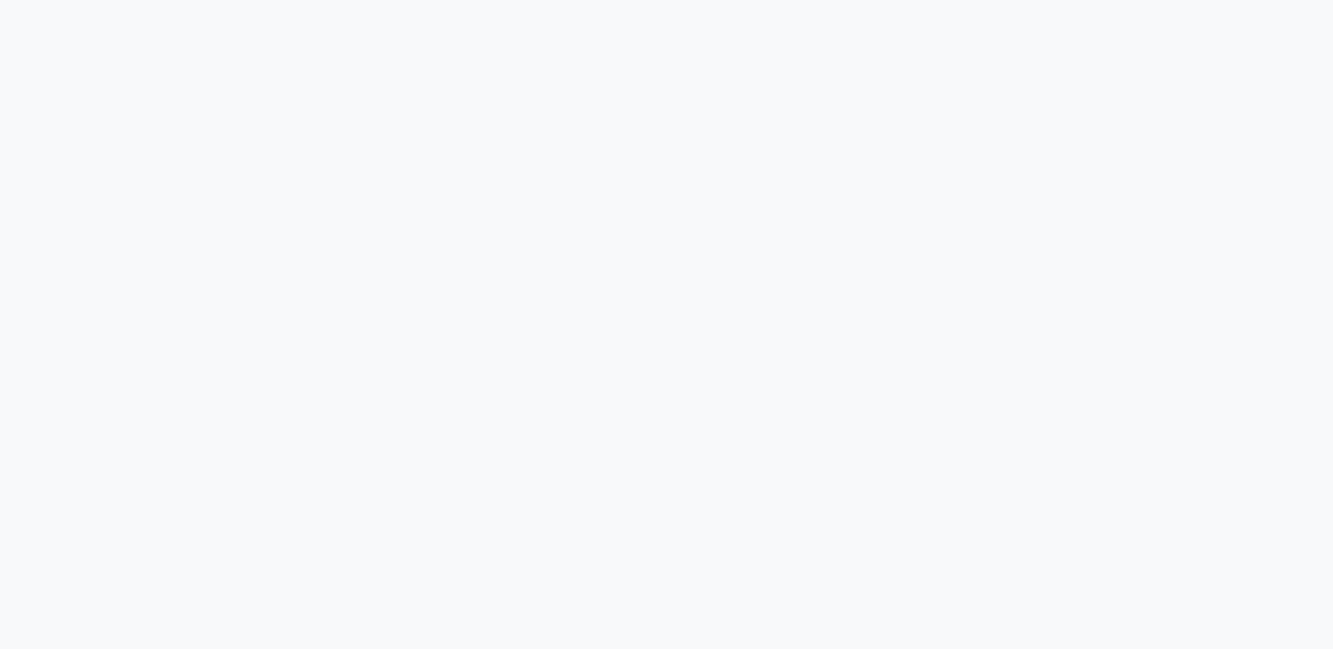 scroll, scrollTop: 0, scrollLeft: 0, axis: both 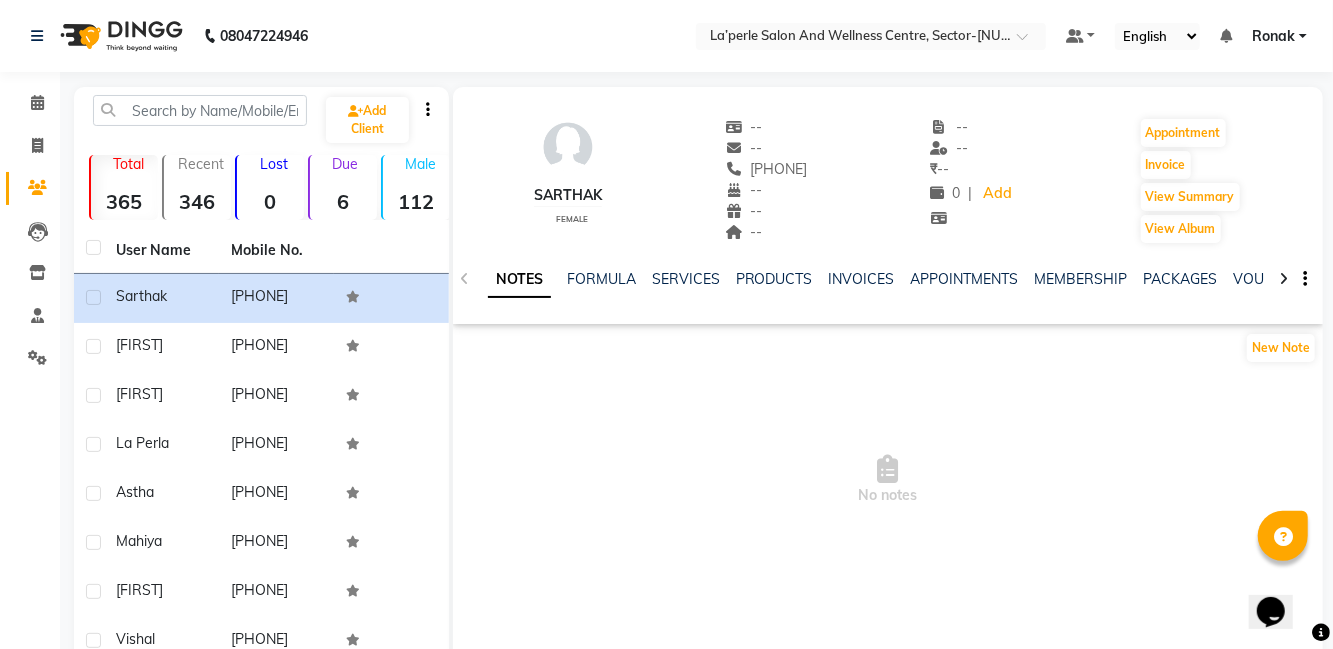 click 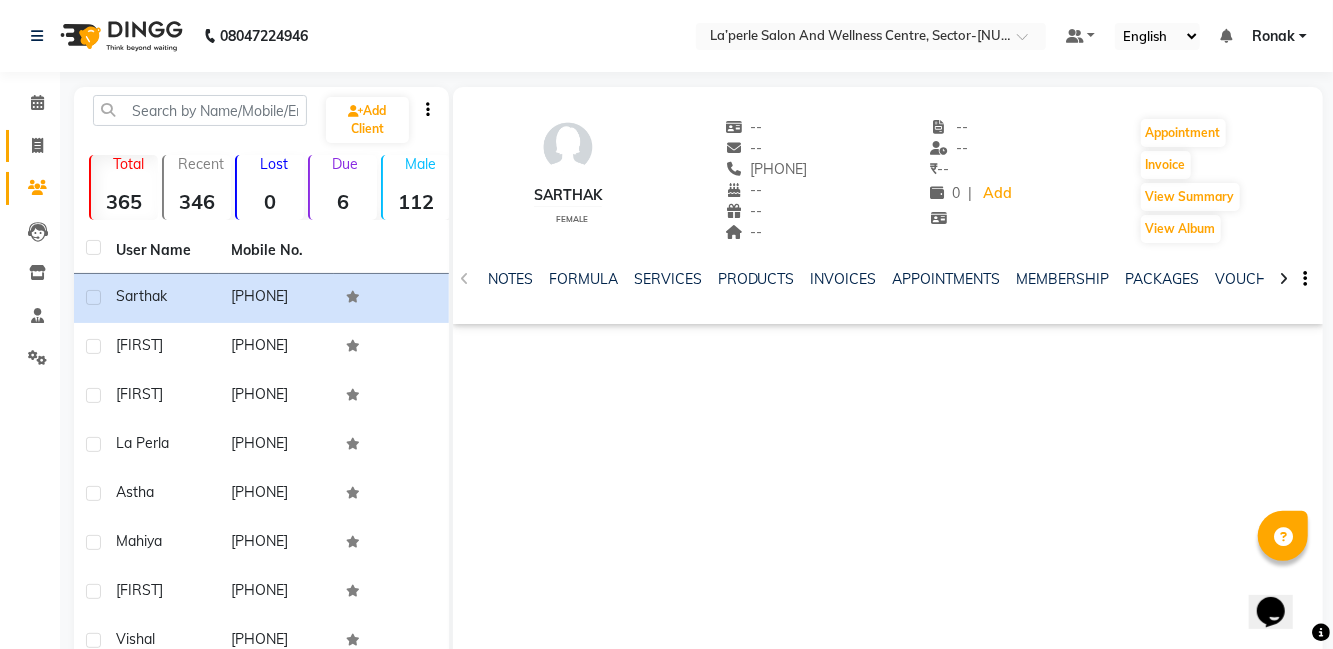 click on "Invoice" 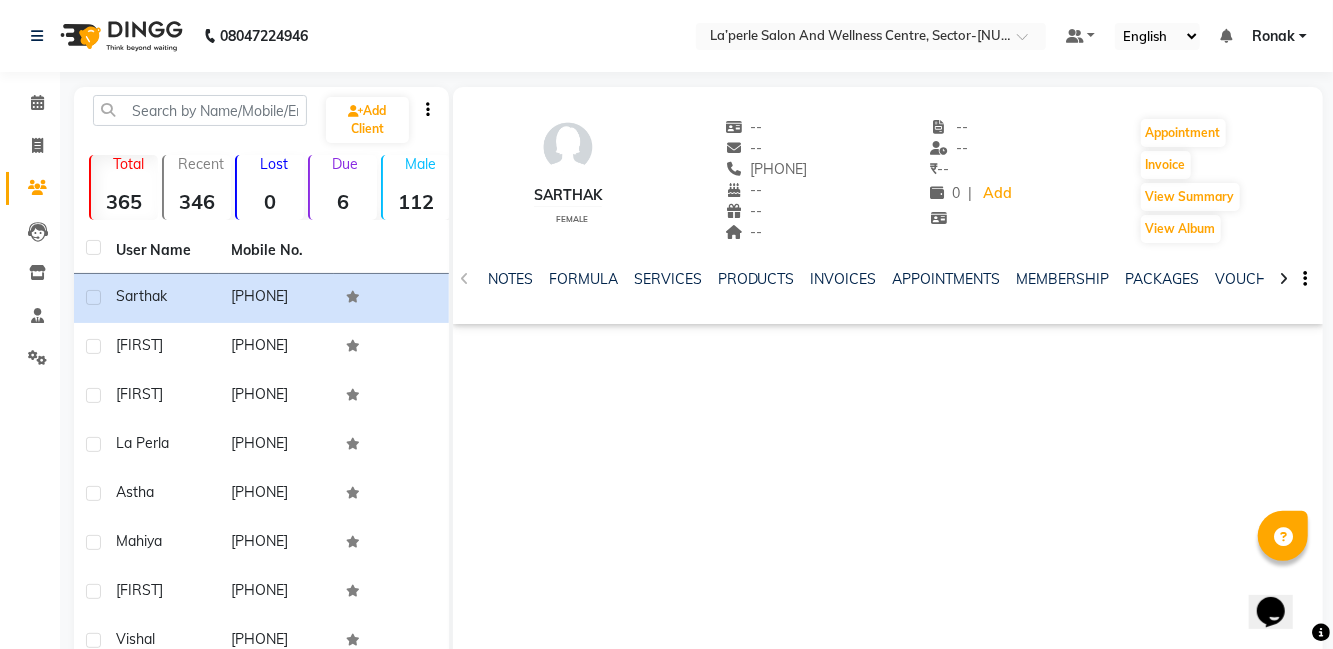 select on "service" 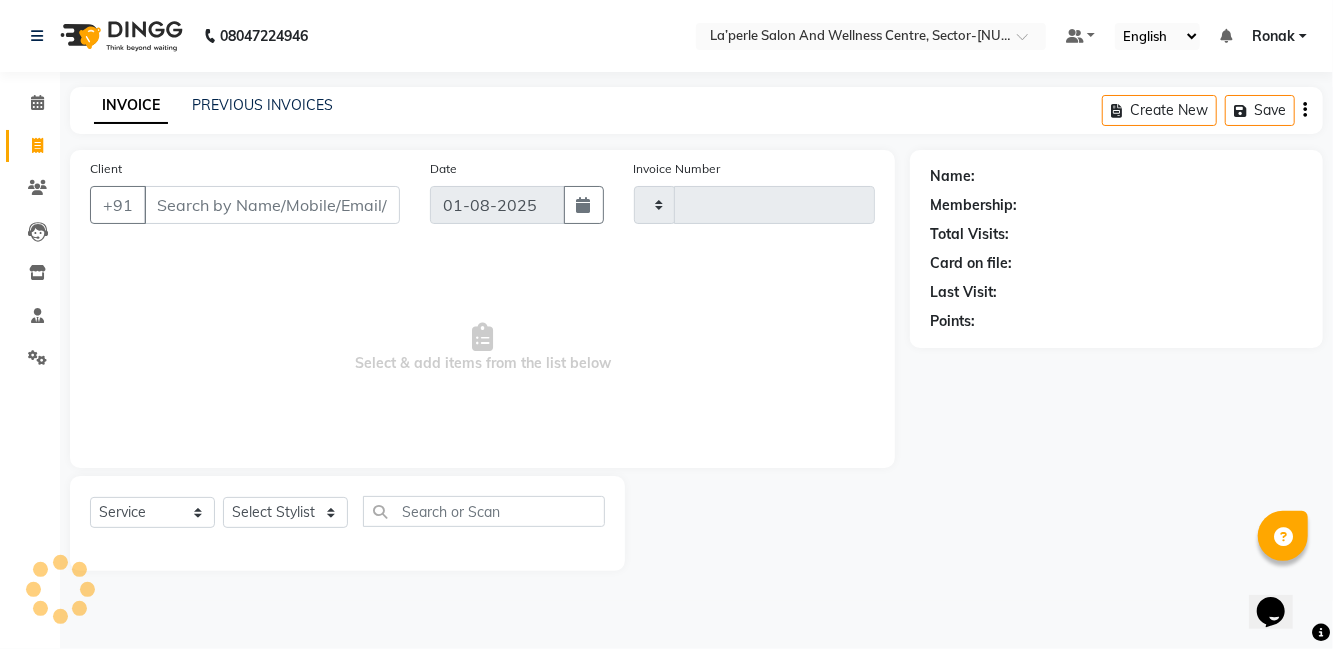 type on "0503" 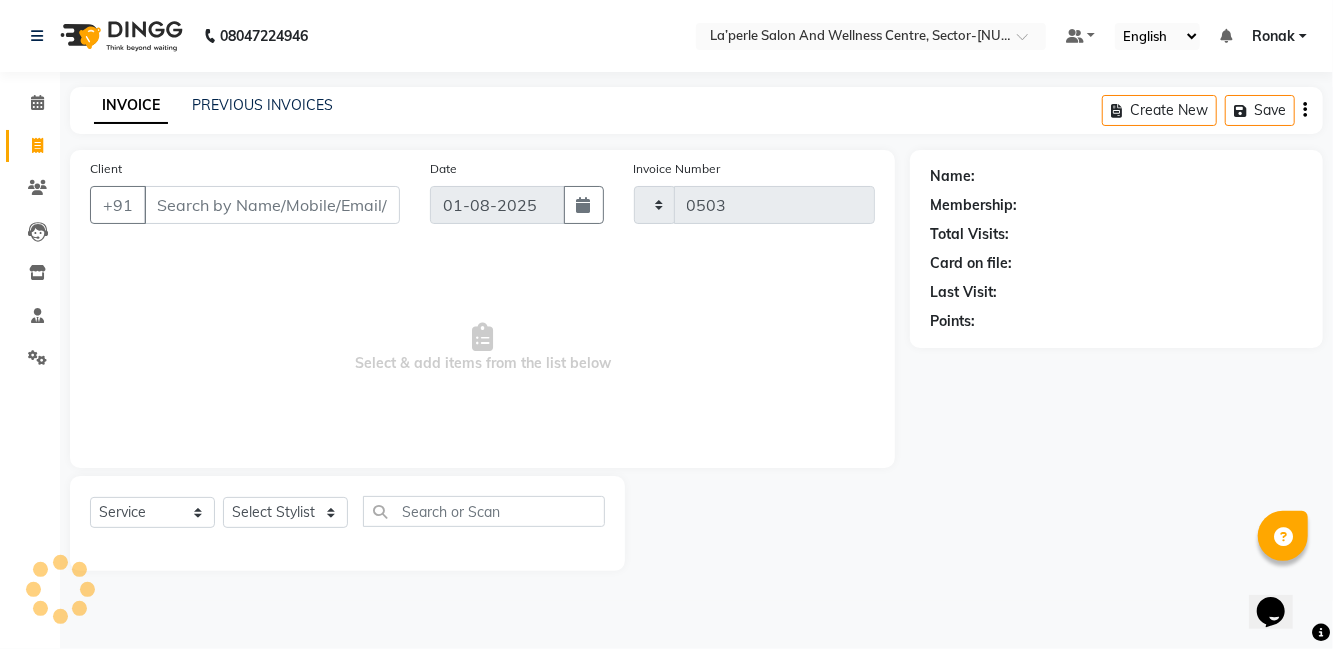 select on "8341" 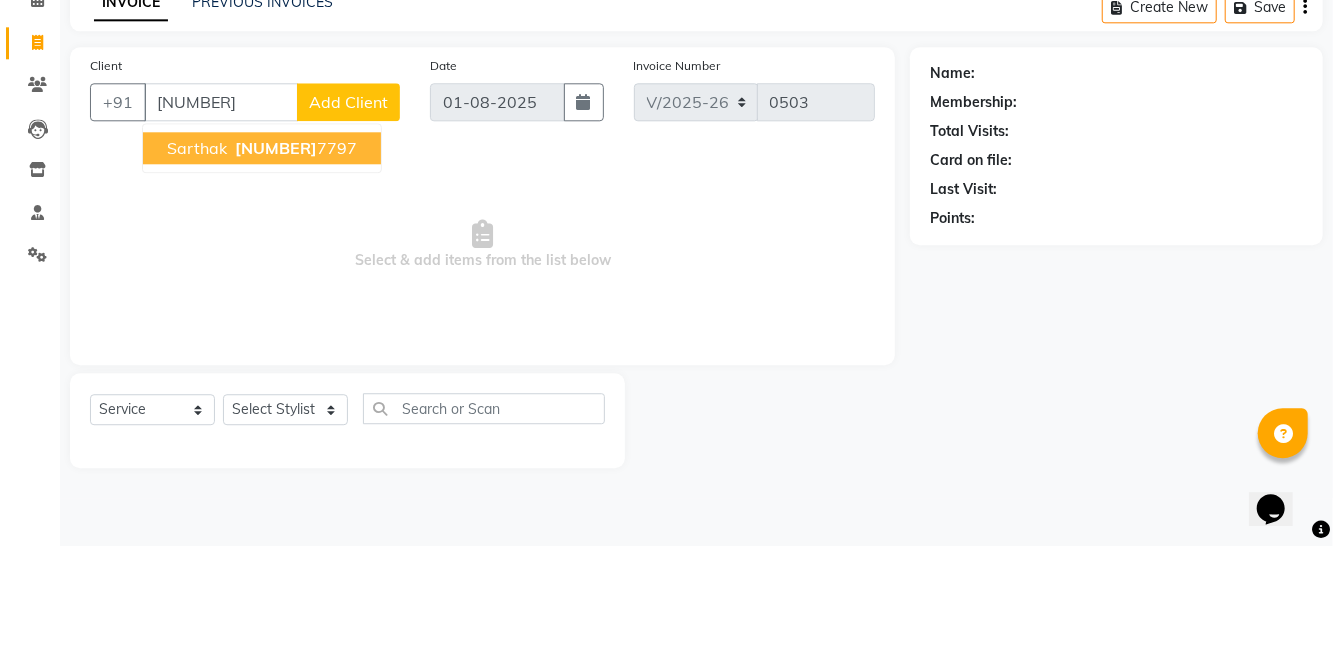 click on "[PHONE]" at bounding box center (294, 251) 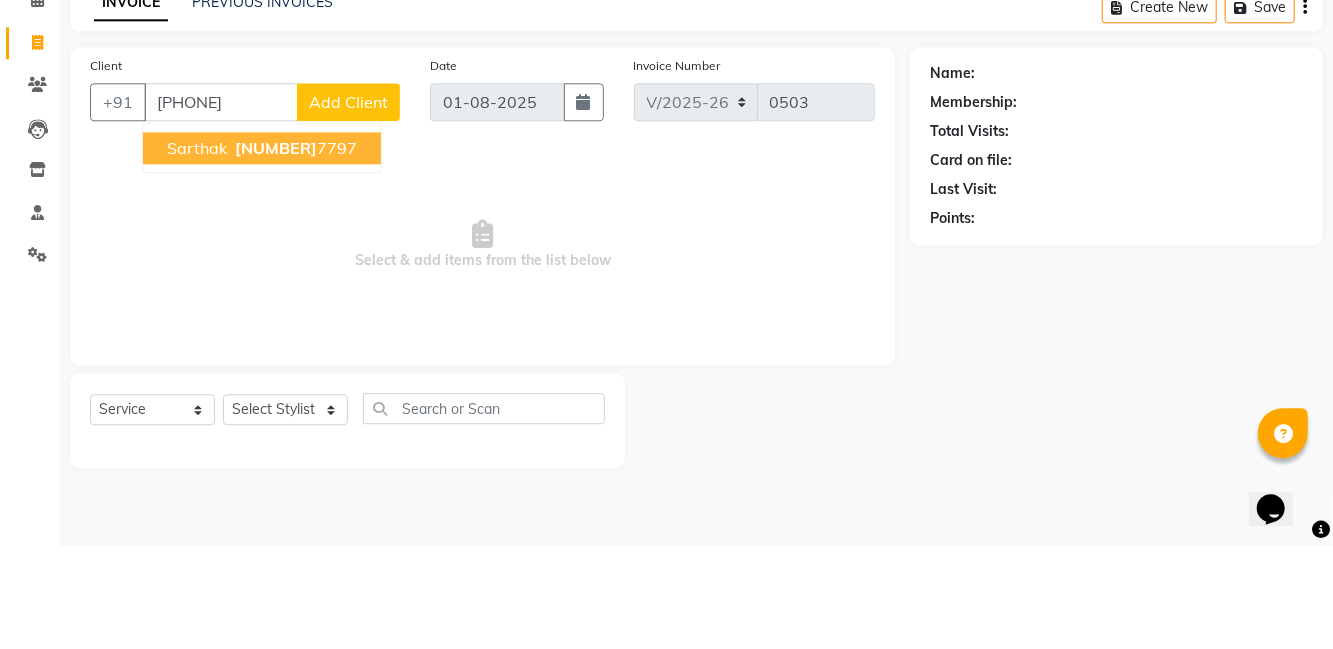 type on "[PHONE]" 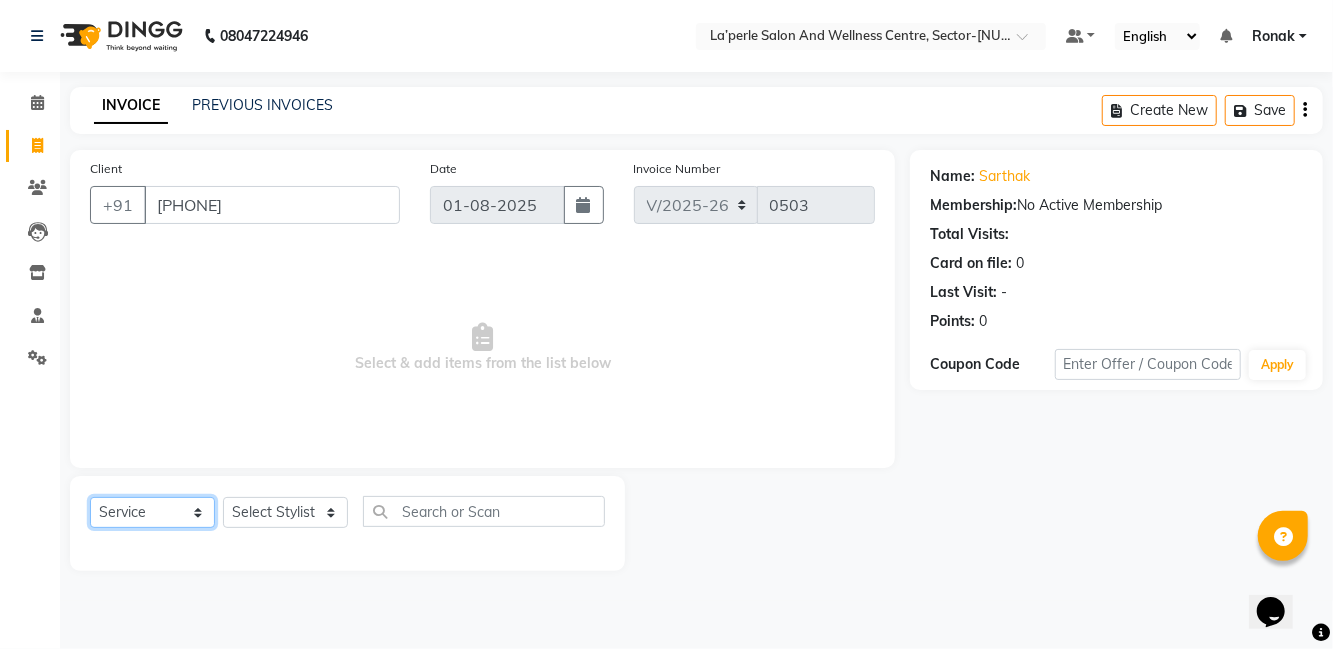 click on "Select  Service  Product  Membership  Package Voucher Prepaid Gift Card" 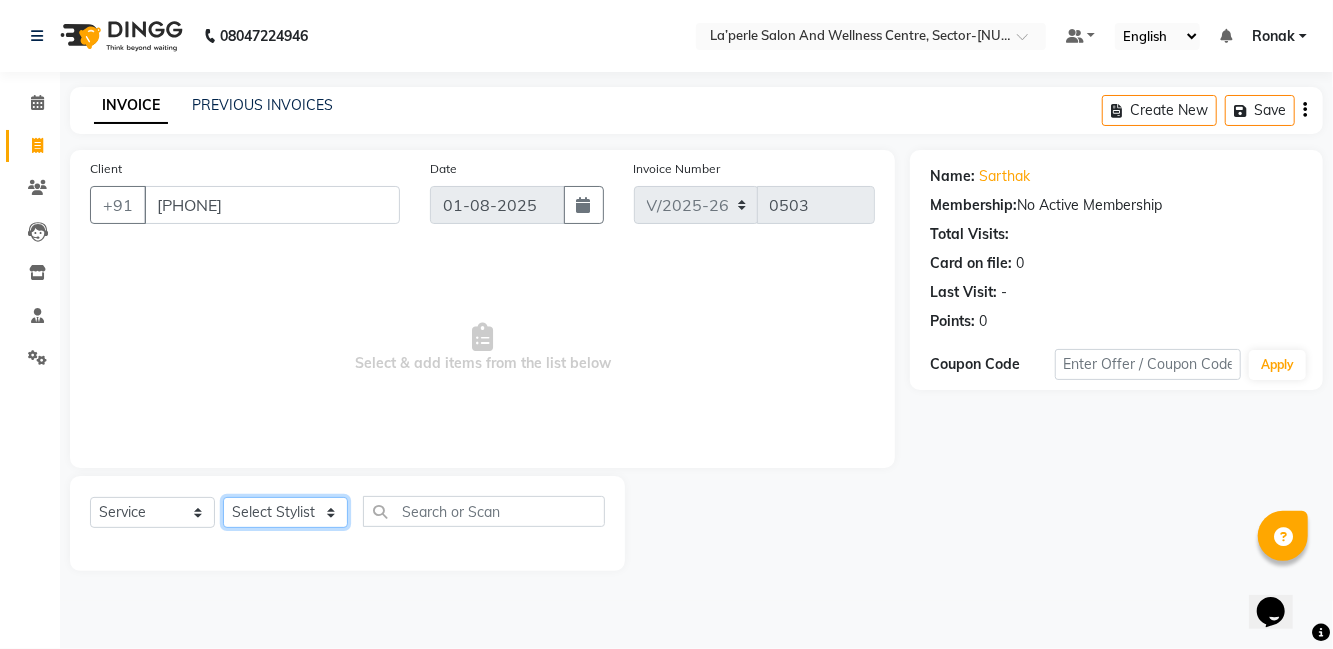 click on "Select Stylist [NAME] [NAME] [NAME] [NAME] [NAME] [NAME] [NAME] [NAME] [NAME] [NAME] [NAME] [NAME] [NAME] [NAME] [NAME] [NAME] [NAME]" 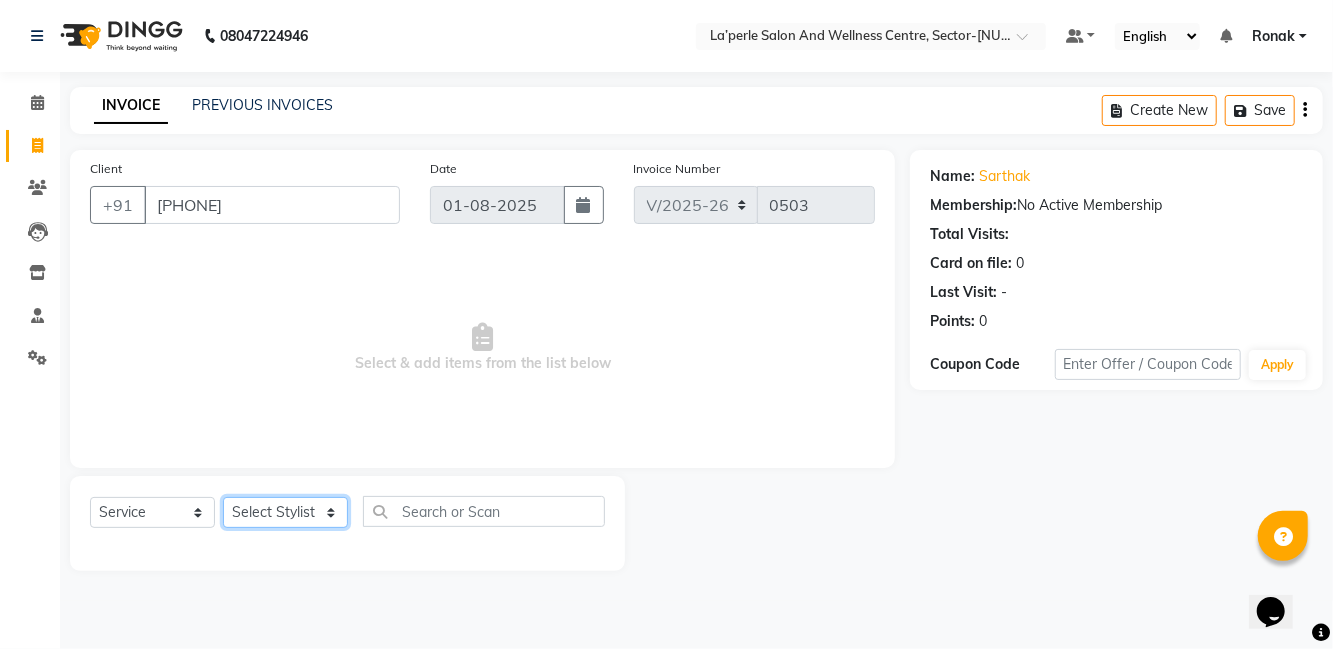 select on "[NUMBER]" 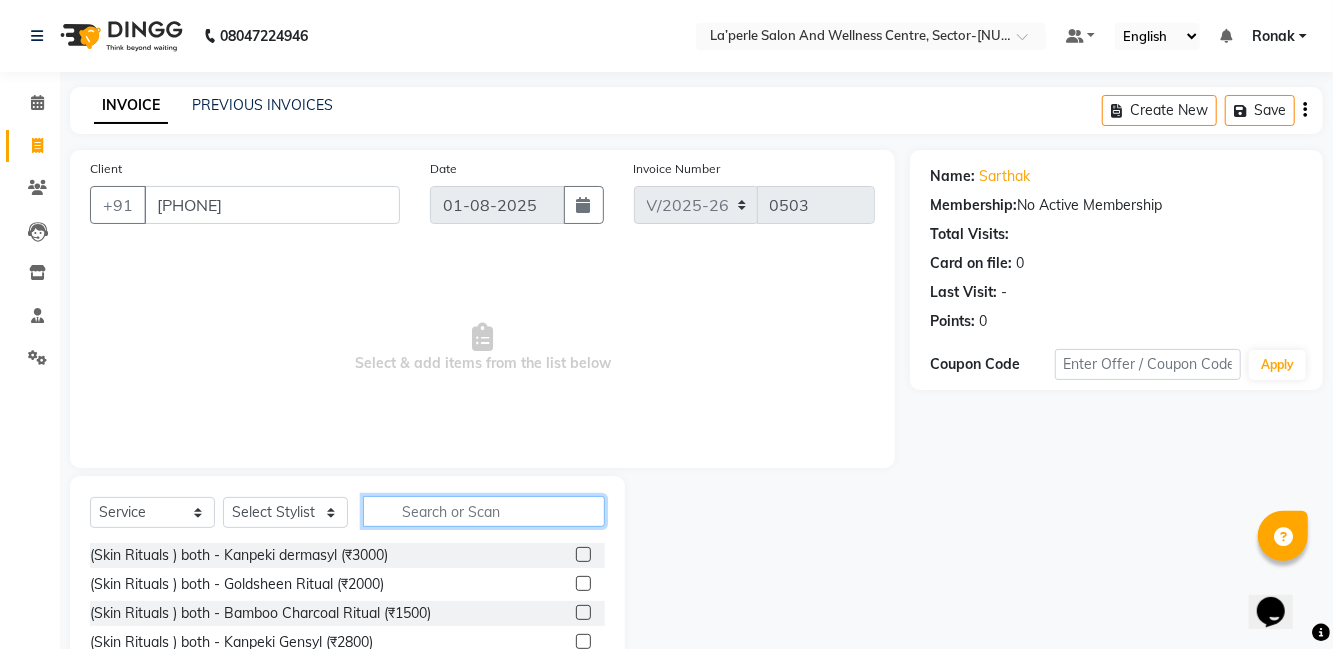 click 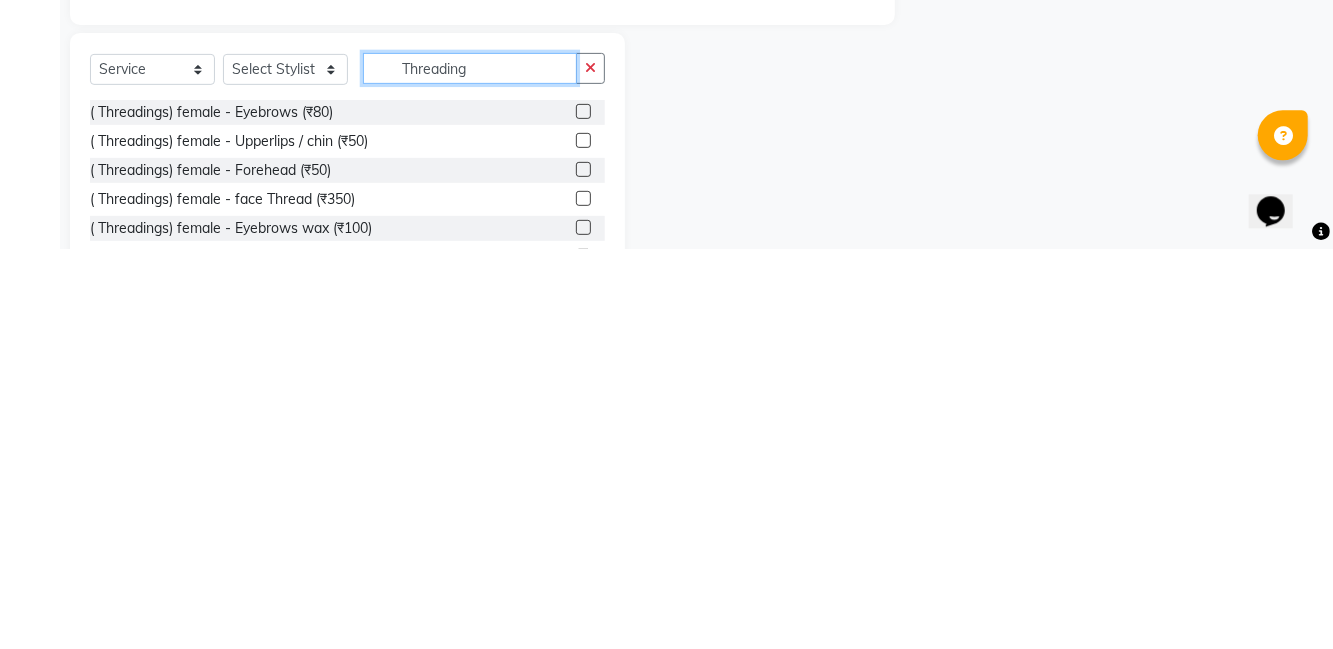 scroll, scrollTop: 46, scrollLeft: 0, axis: vertical 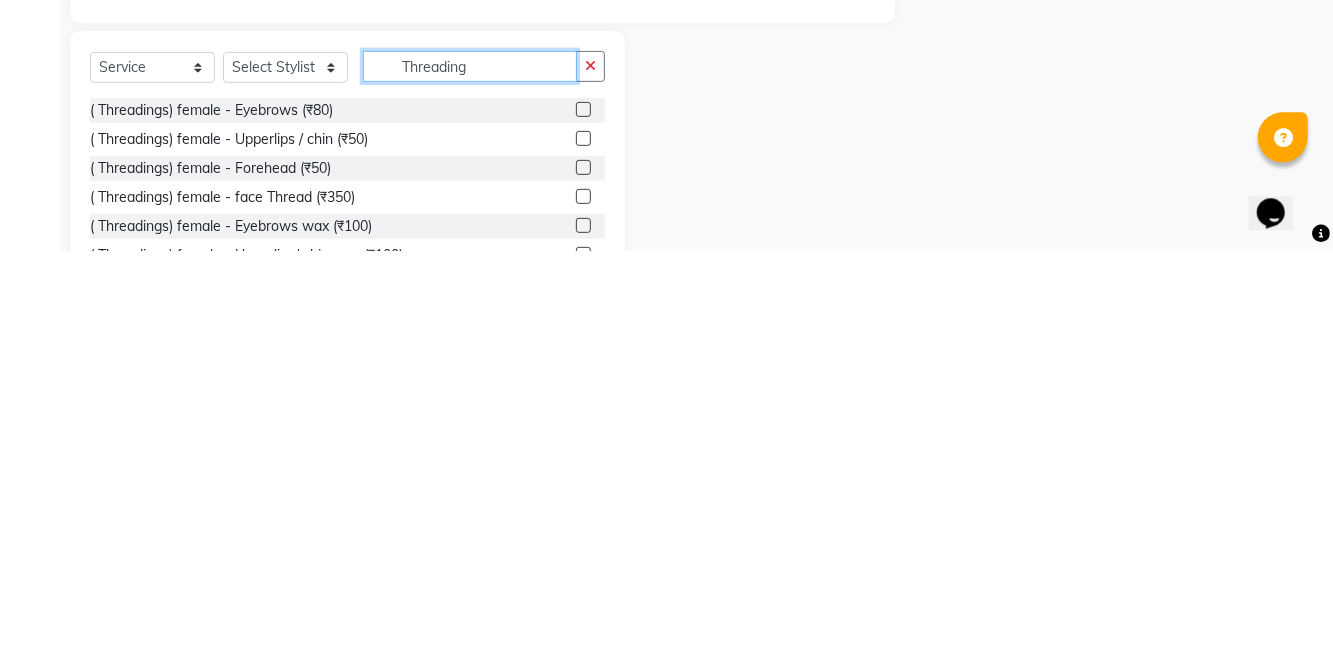type on "Threading" 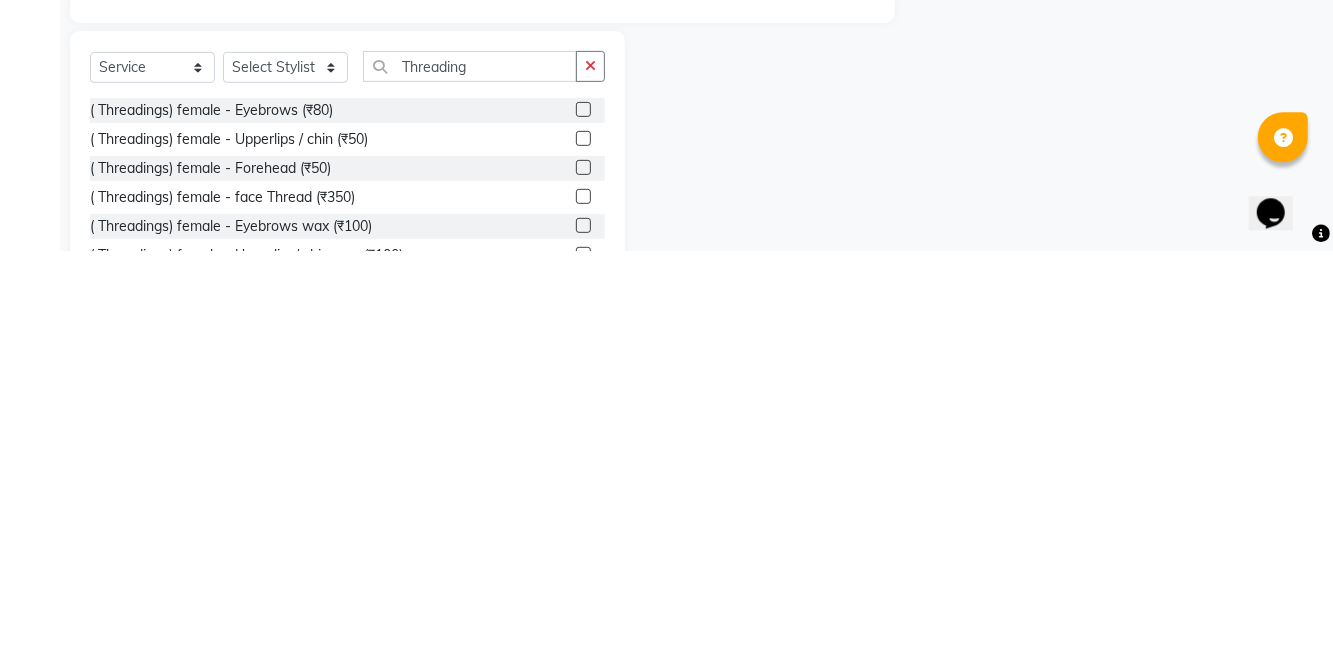 click 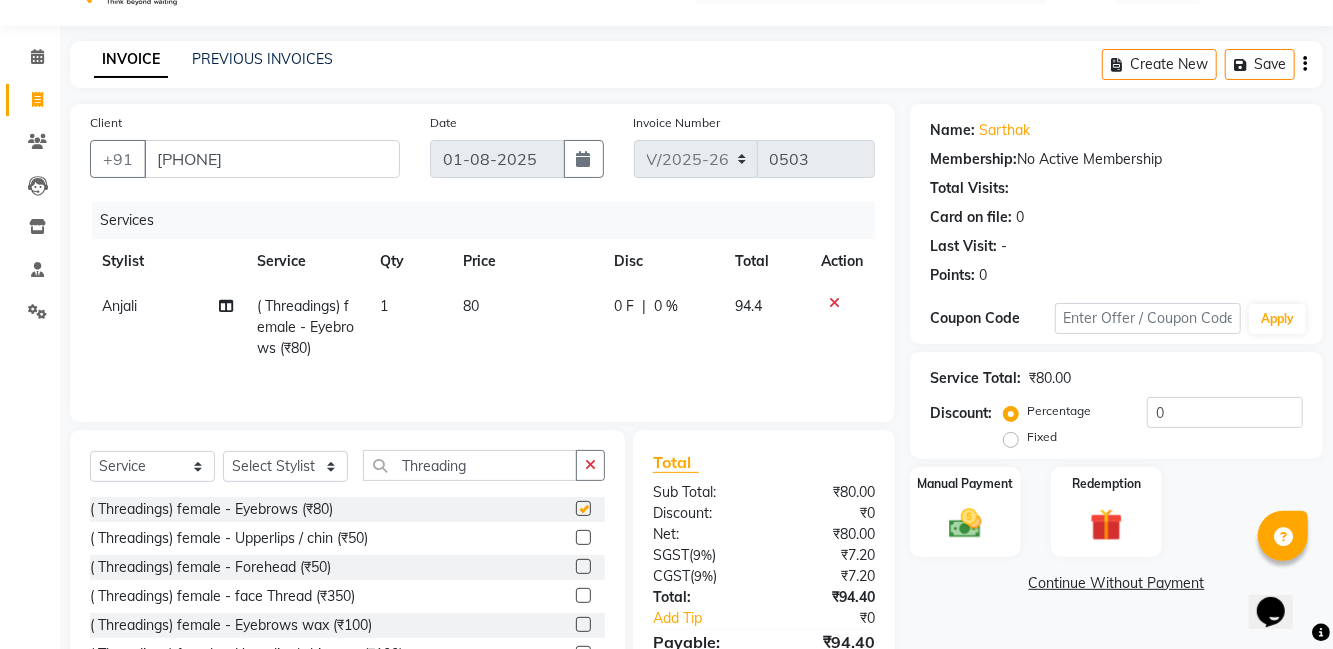 checkbox on "false" 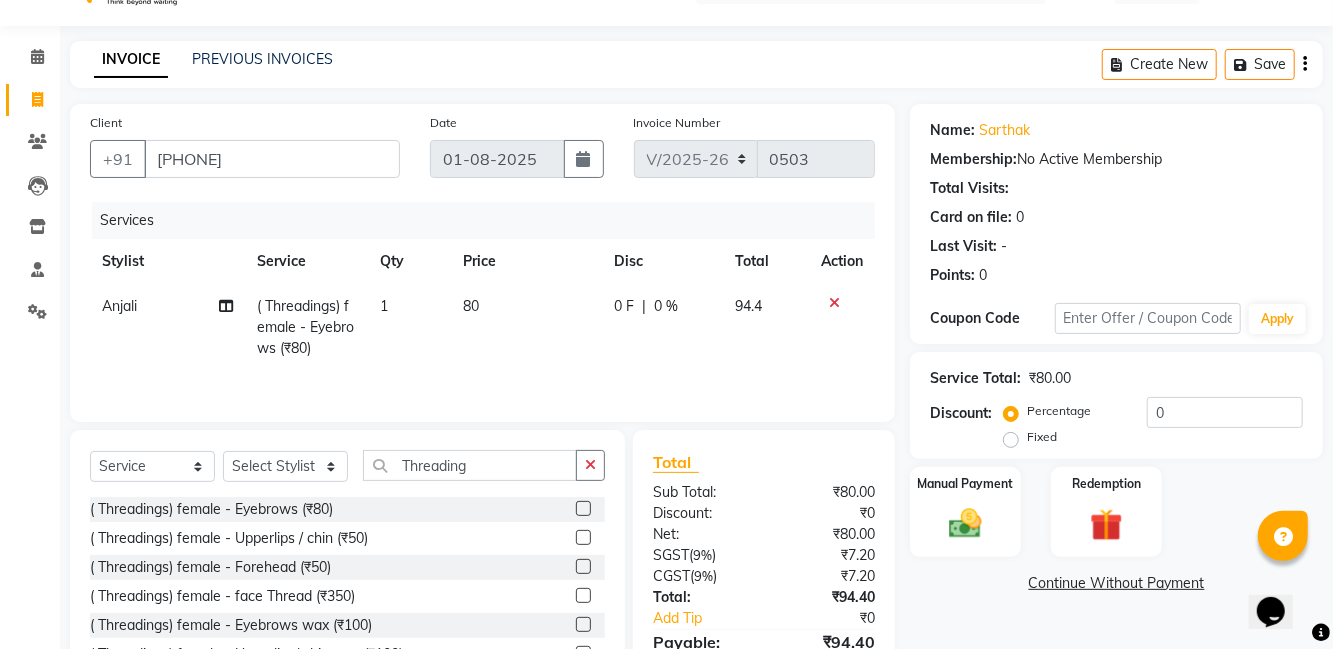 click 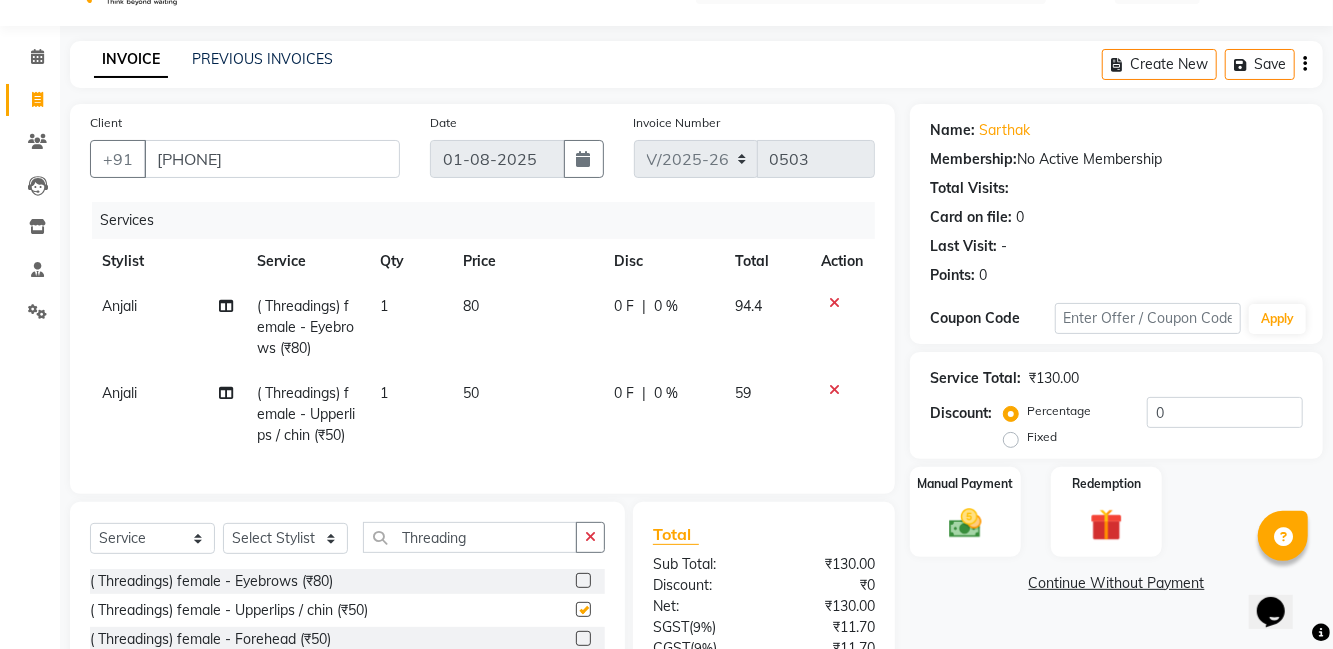 checkbox on "false" 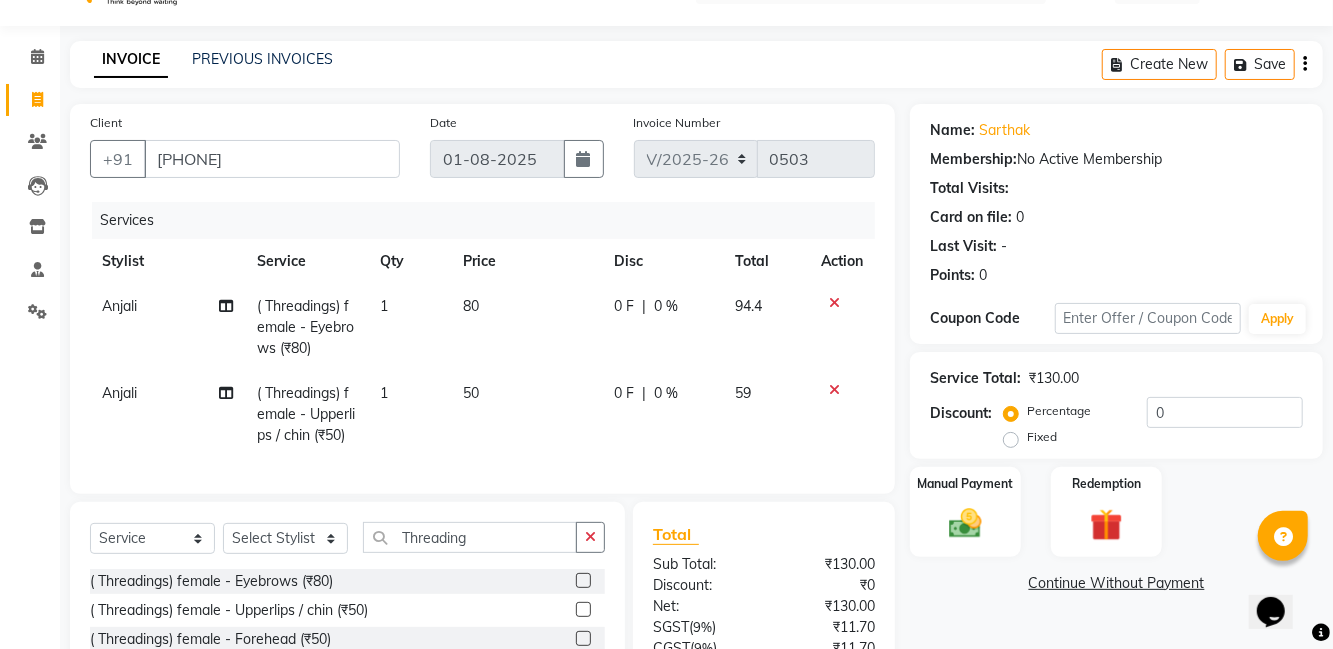 click on "80" 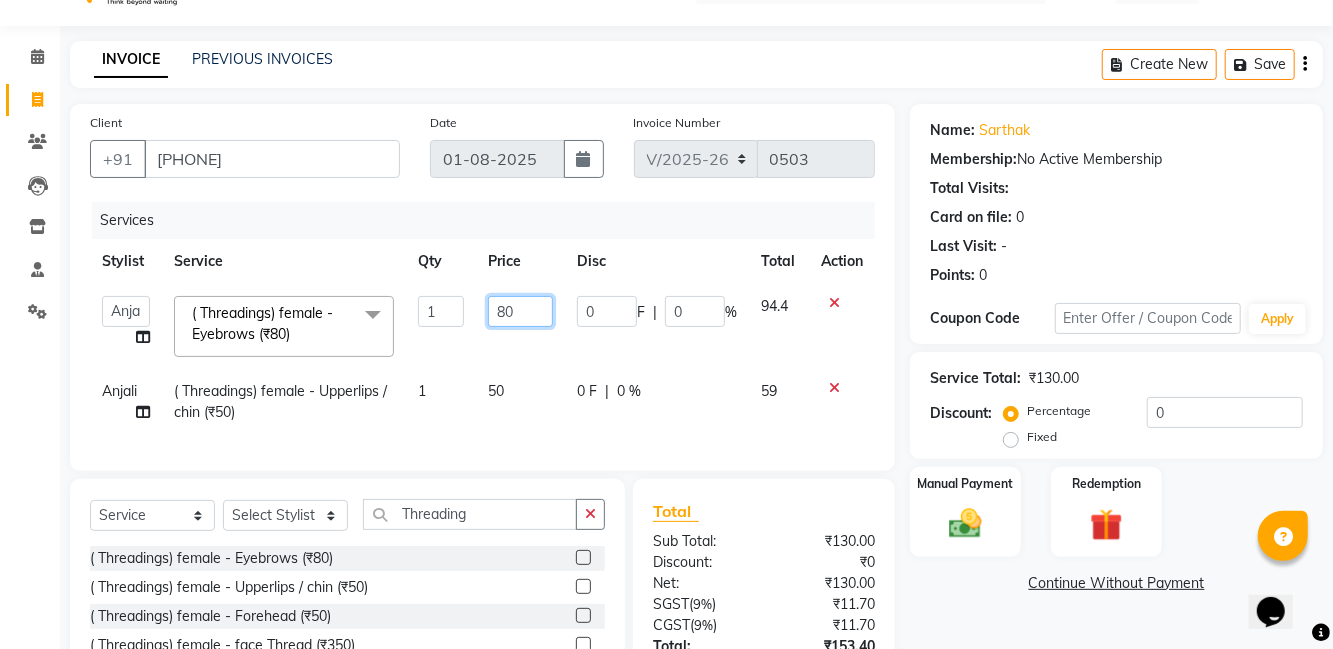 click on "80" 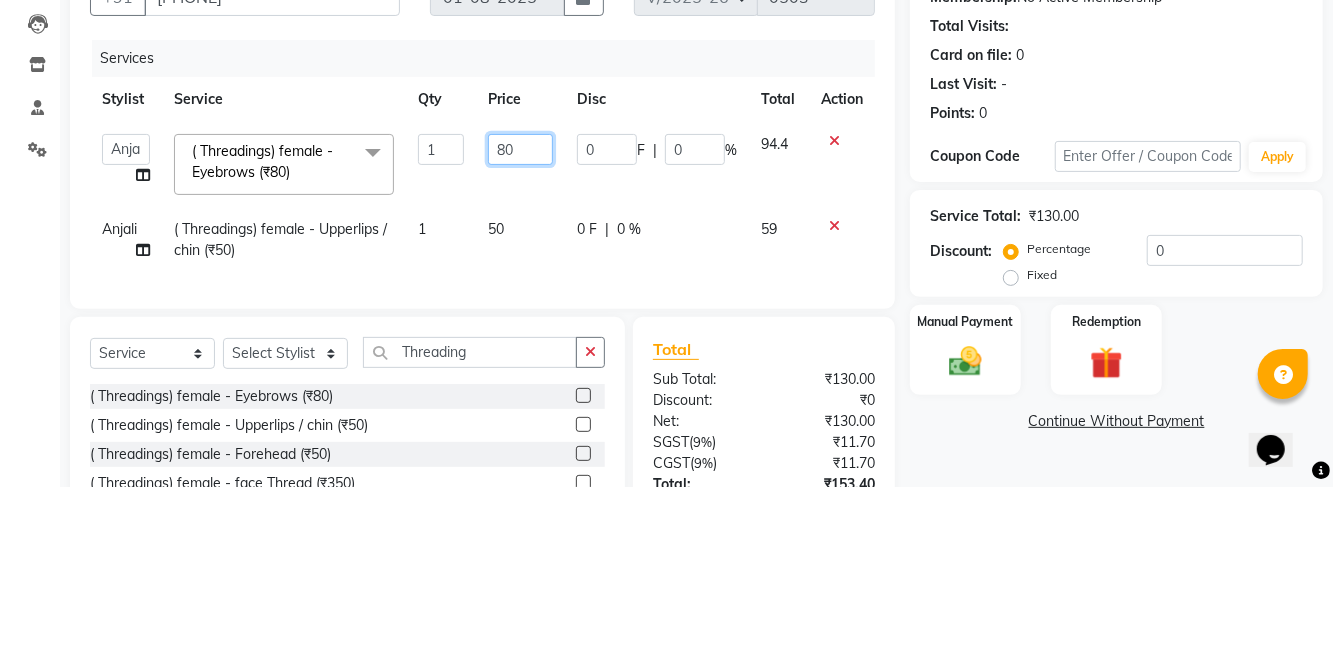 type on "8" 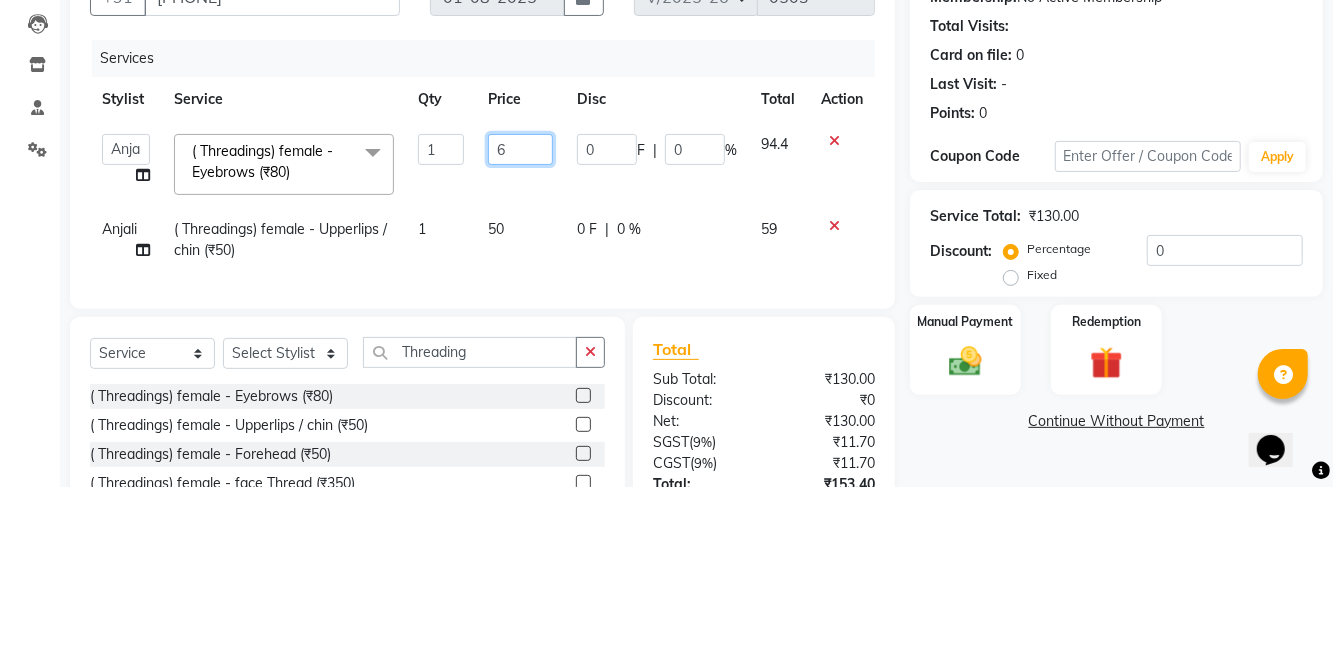 type on "60" 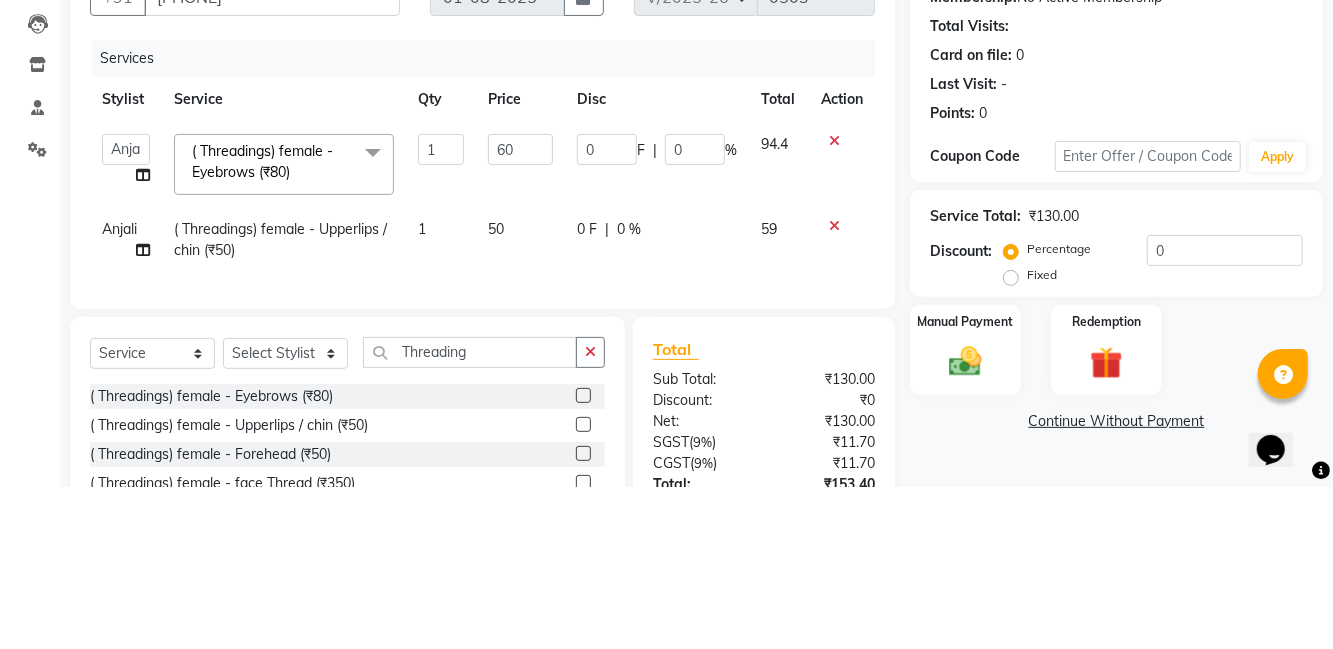 click on "Service Total:  ₹130.00  Discount:  Percentage   Fixed  0" 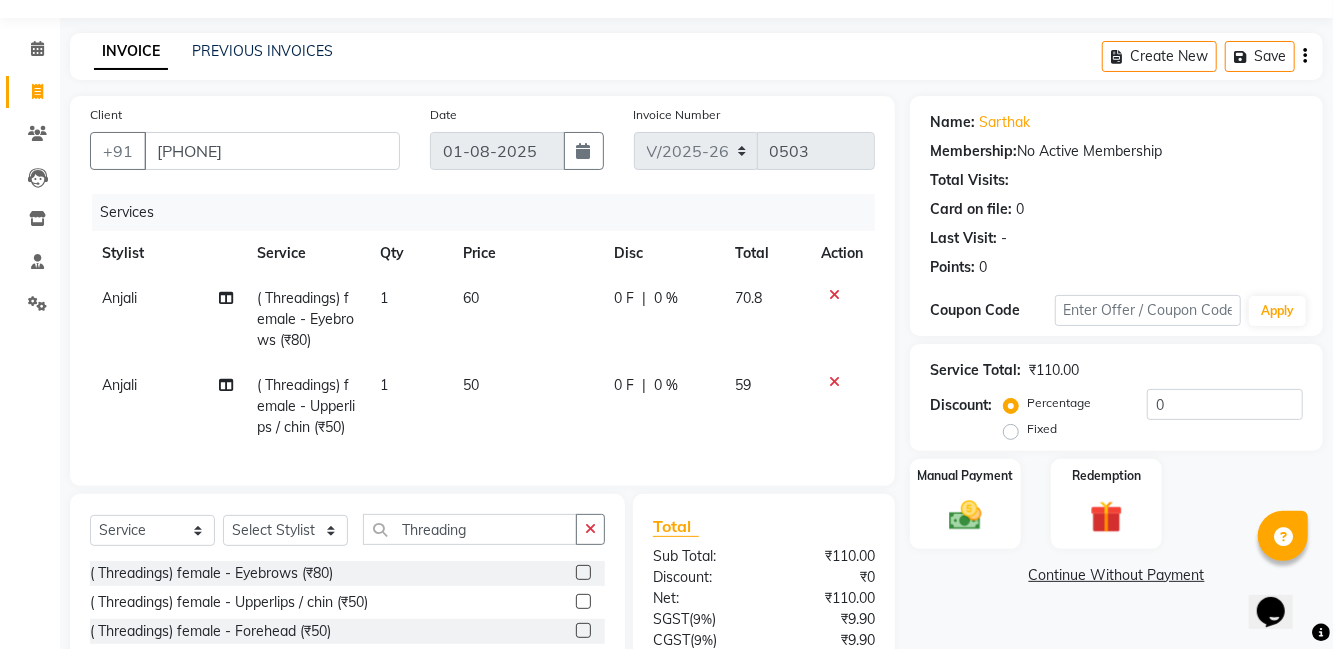 scroll, scrollTop: 126, scrollLeft: 0, axis: vertical 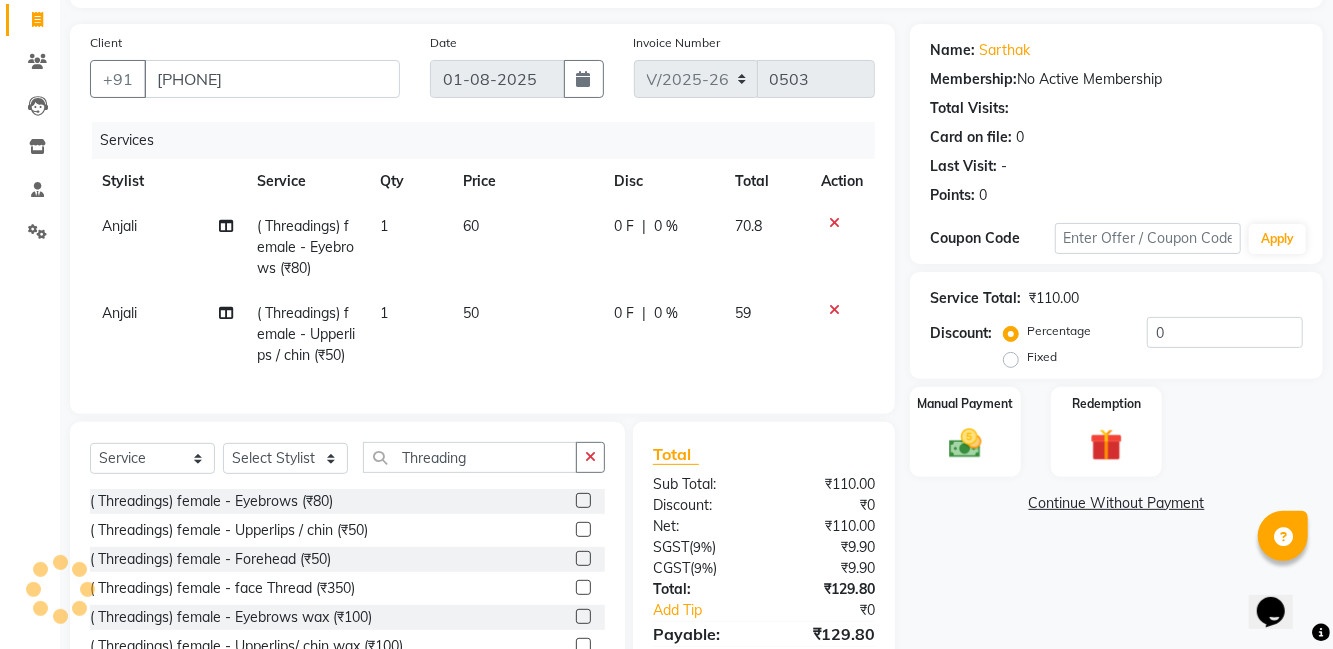 click on "Manual Payment" 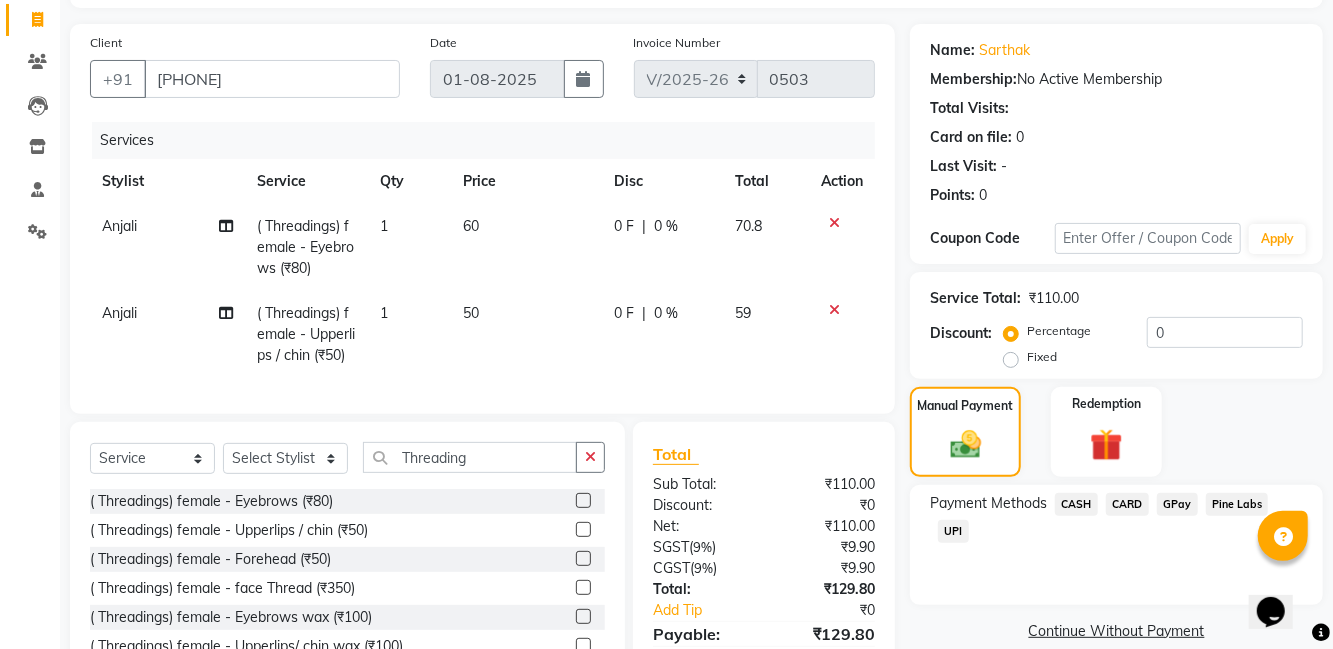 click on "CARD" 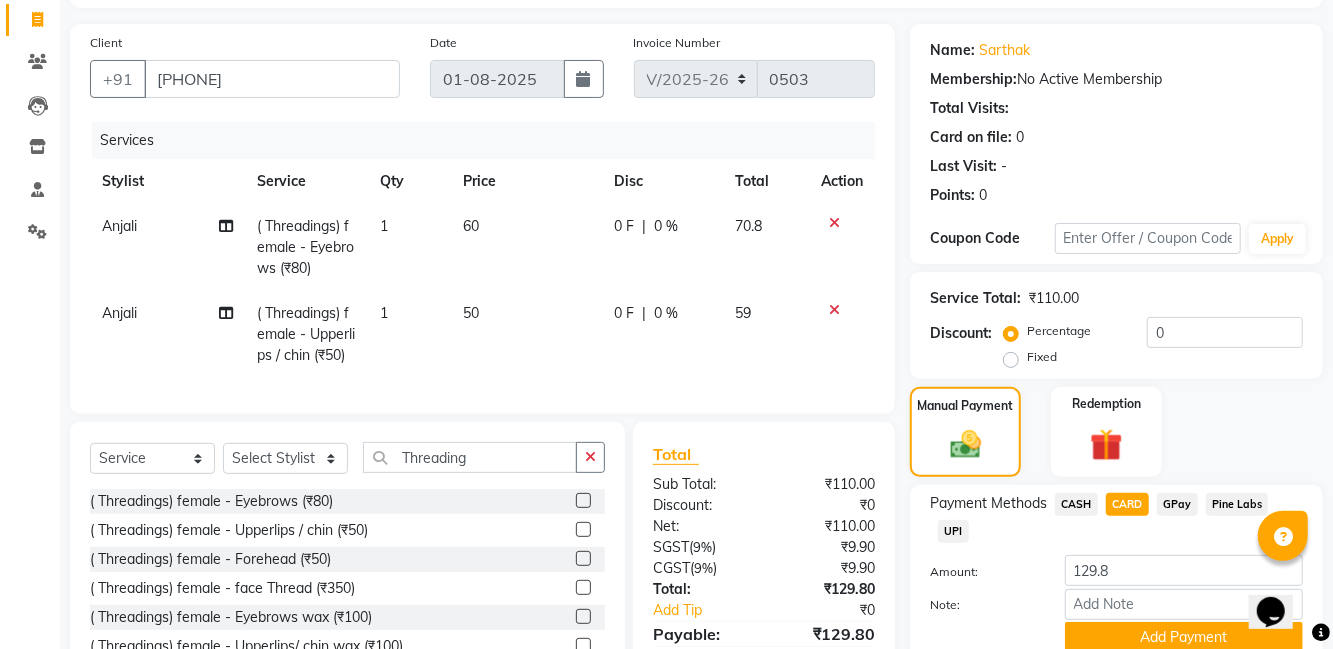 click on "Add Payment" 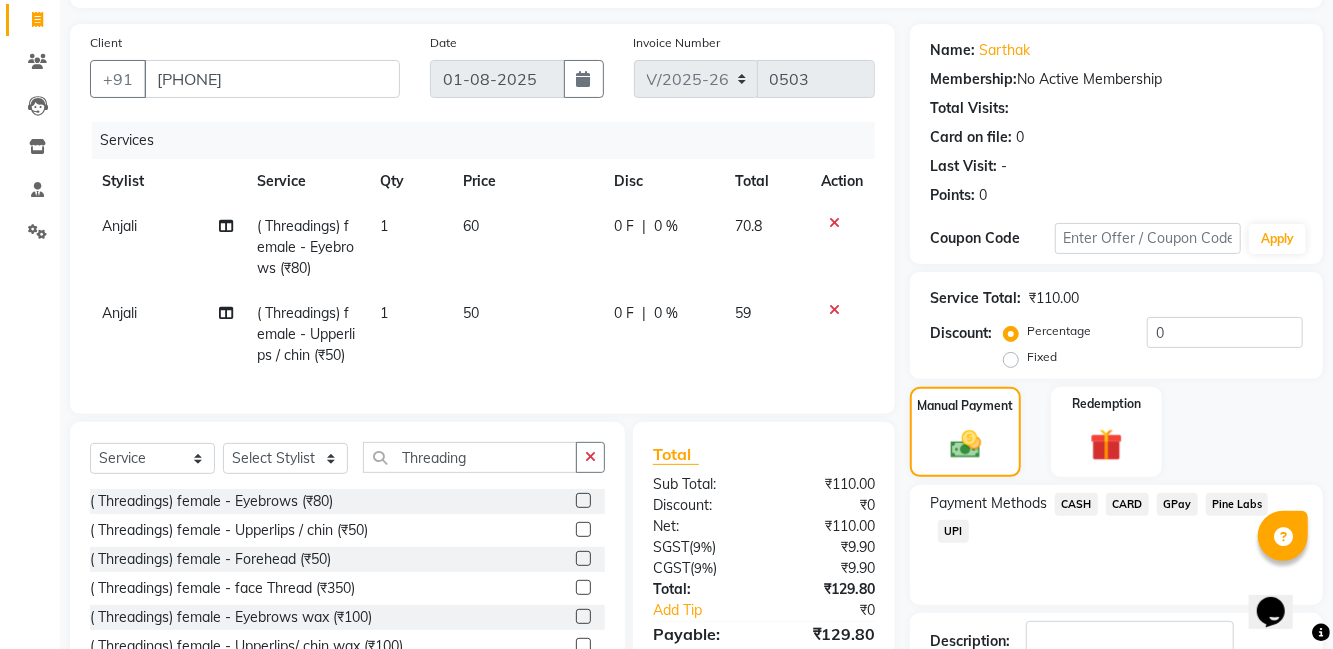 scroll, scrollTop: 168, scrollLeft: 0, axis: vertical 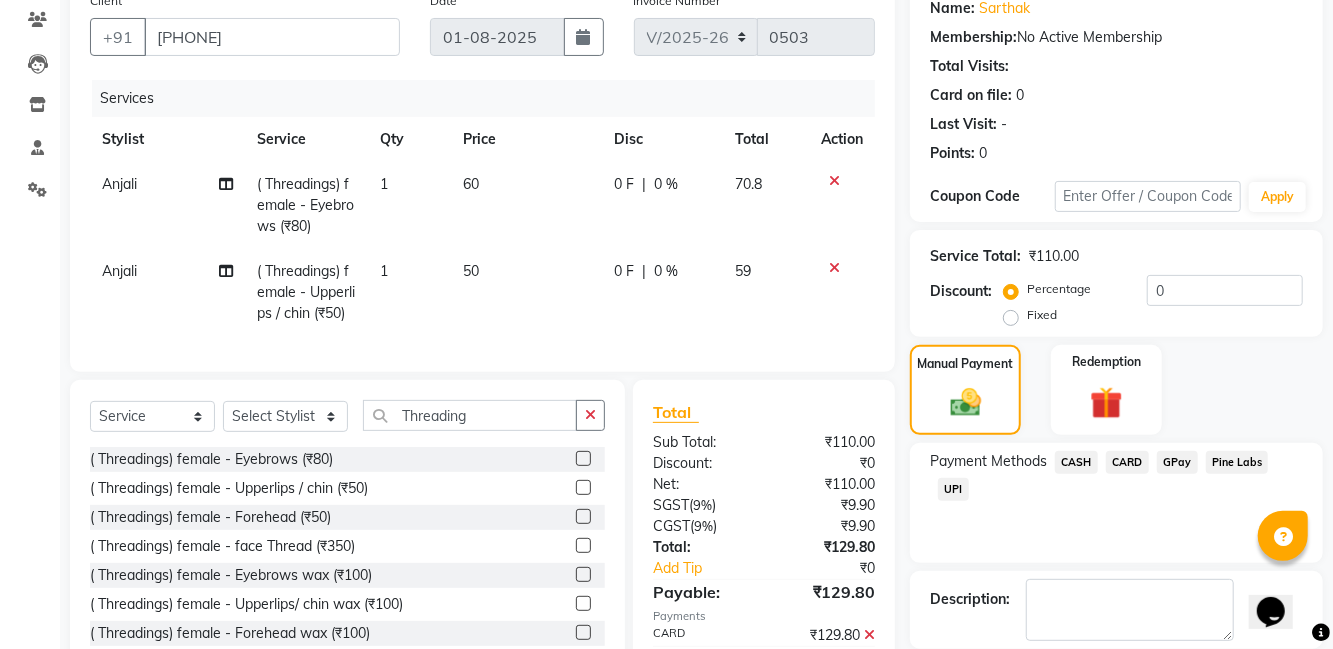 click on "Checkout" 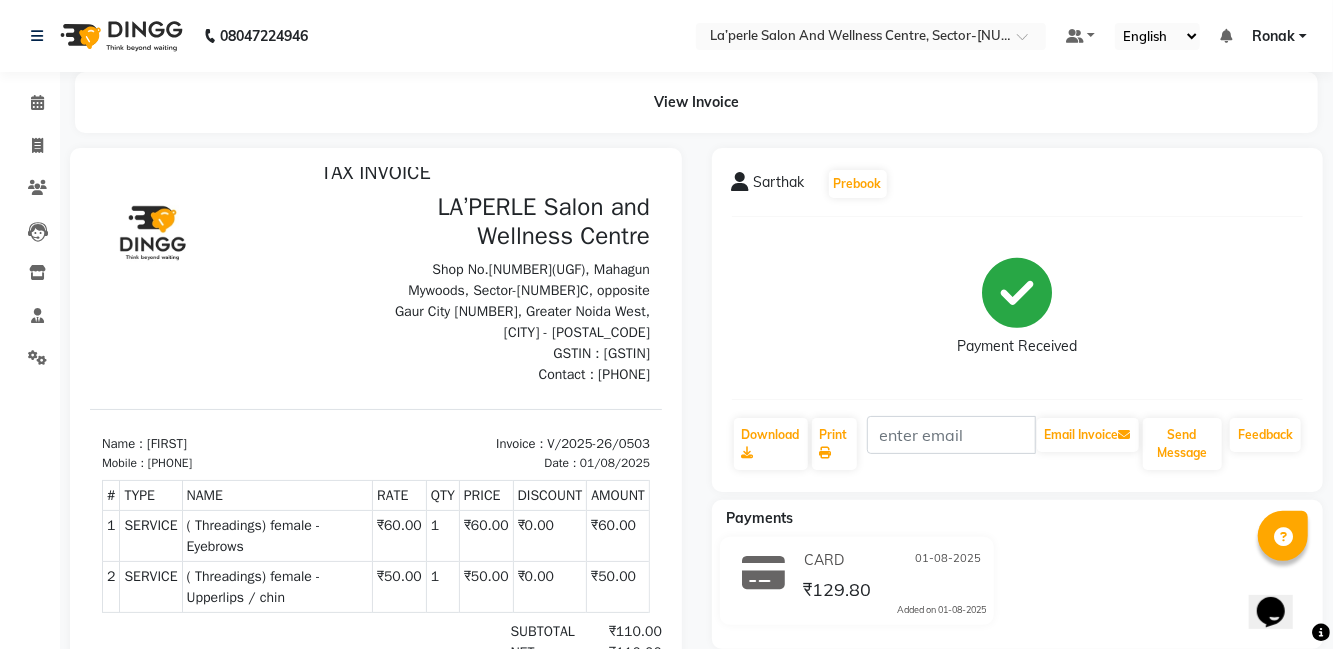 scroll, scrollTop: 0, scrollLeft: 0, axis: both 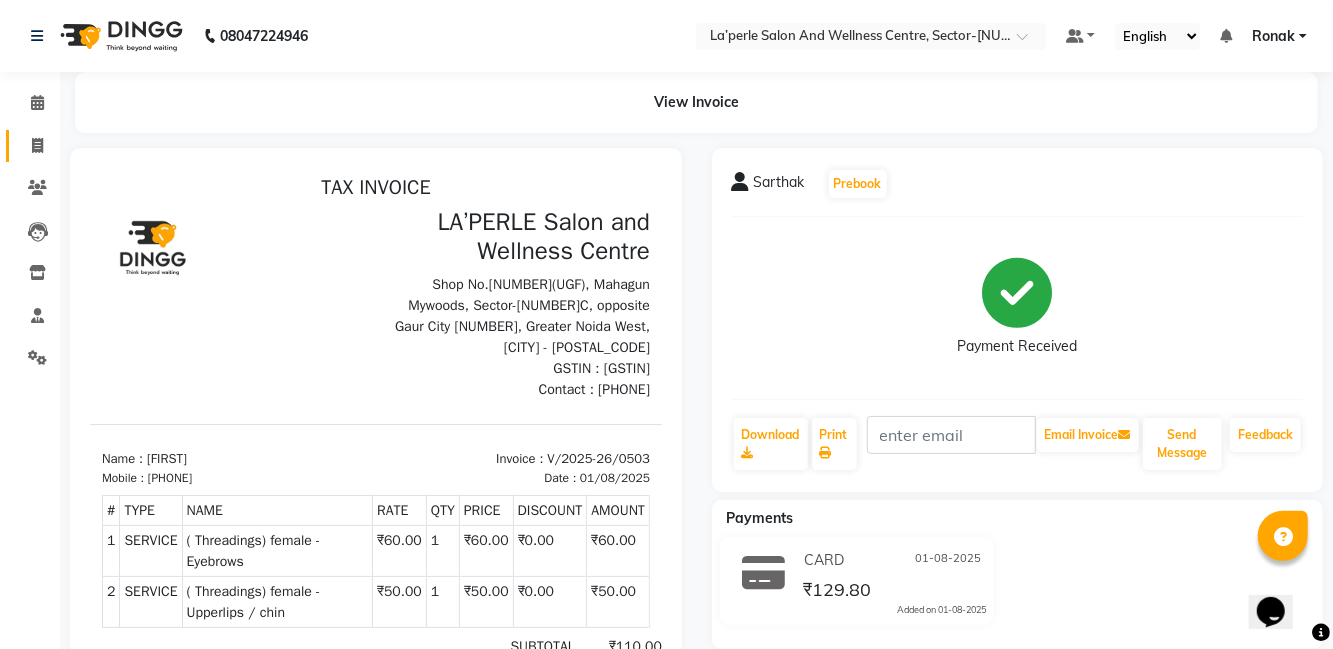 click 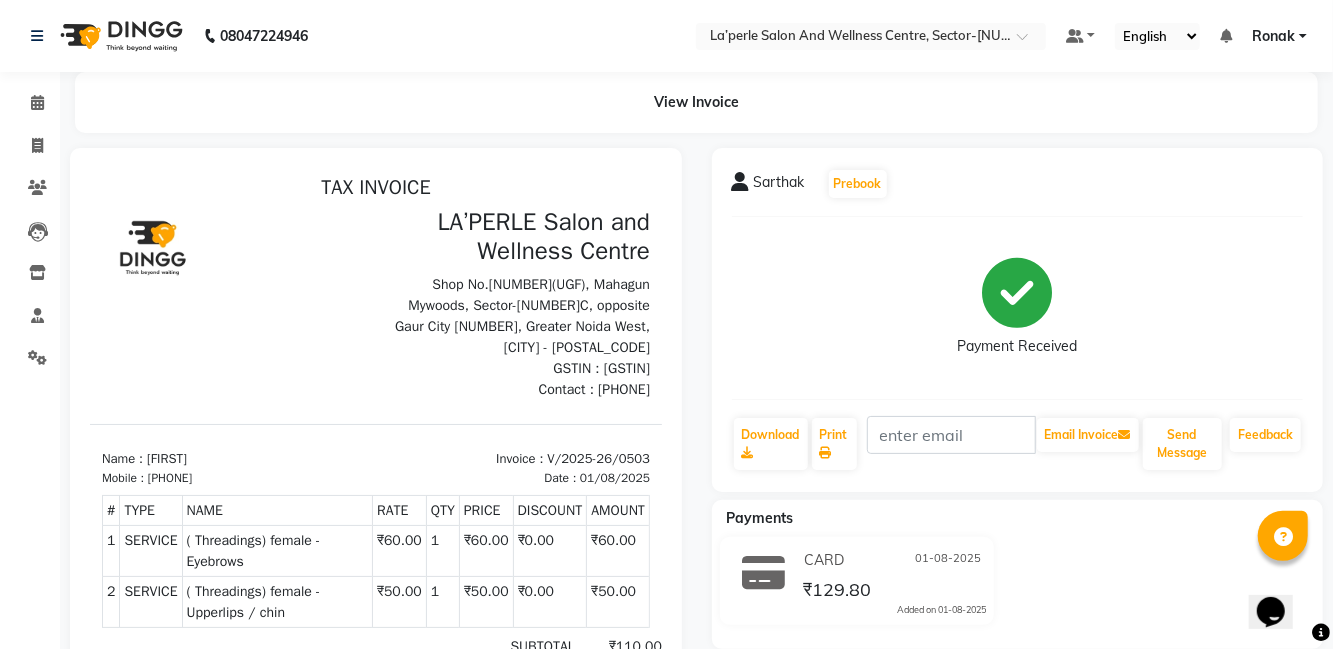 select on "service" 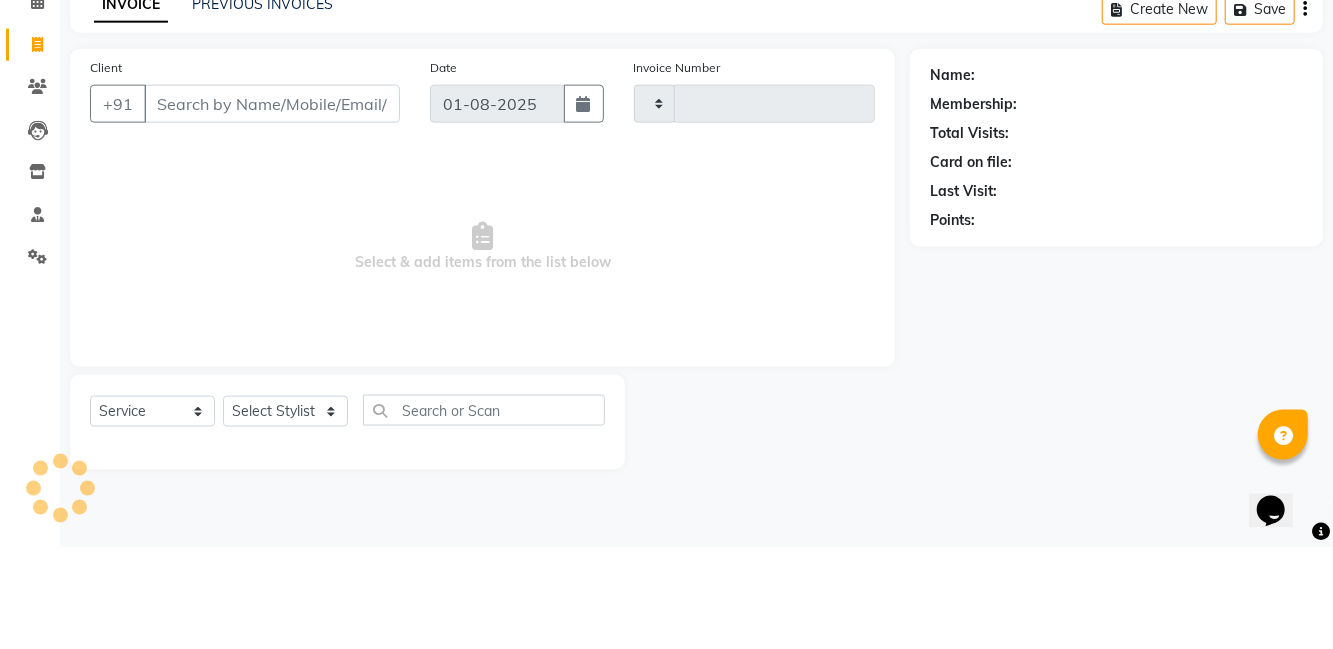 type on "0504" 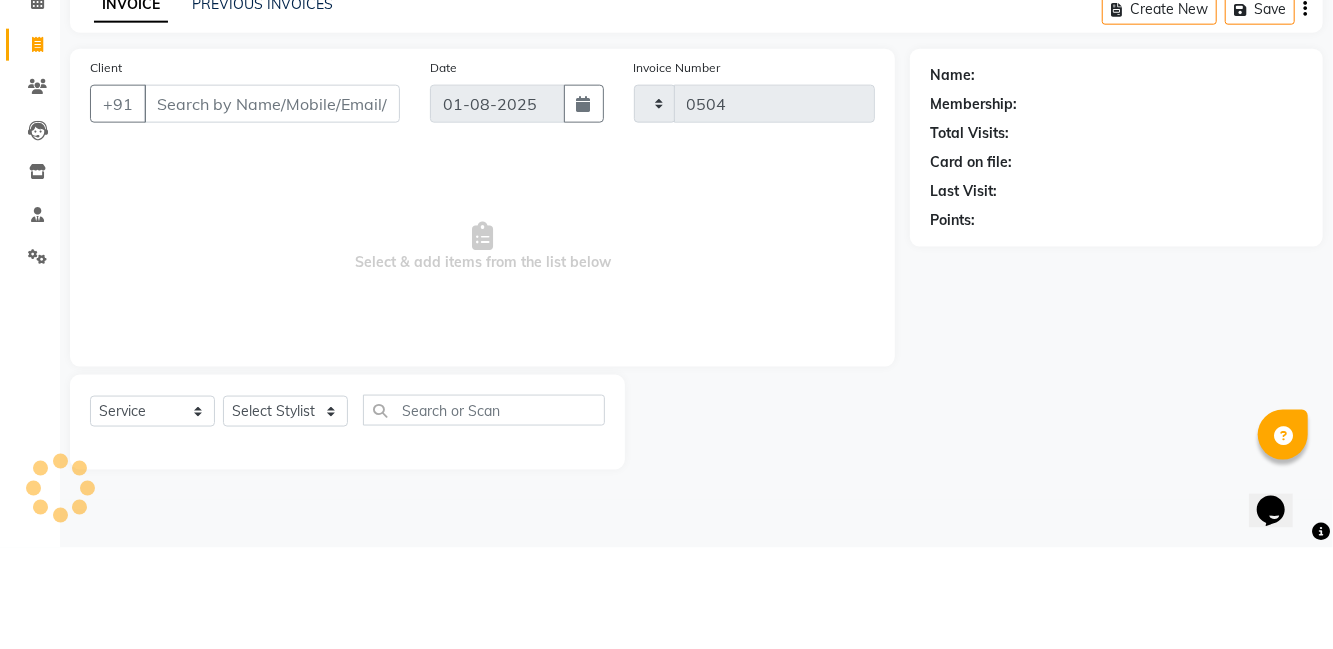 select on "8341" 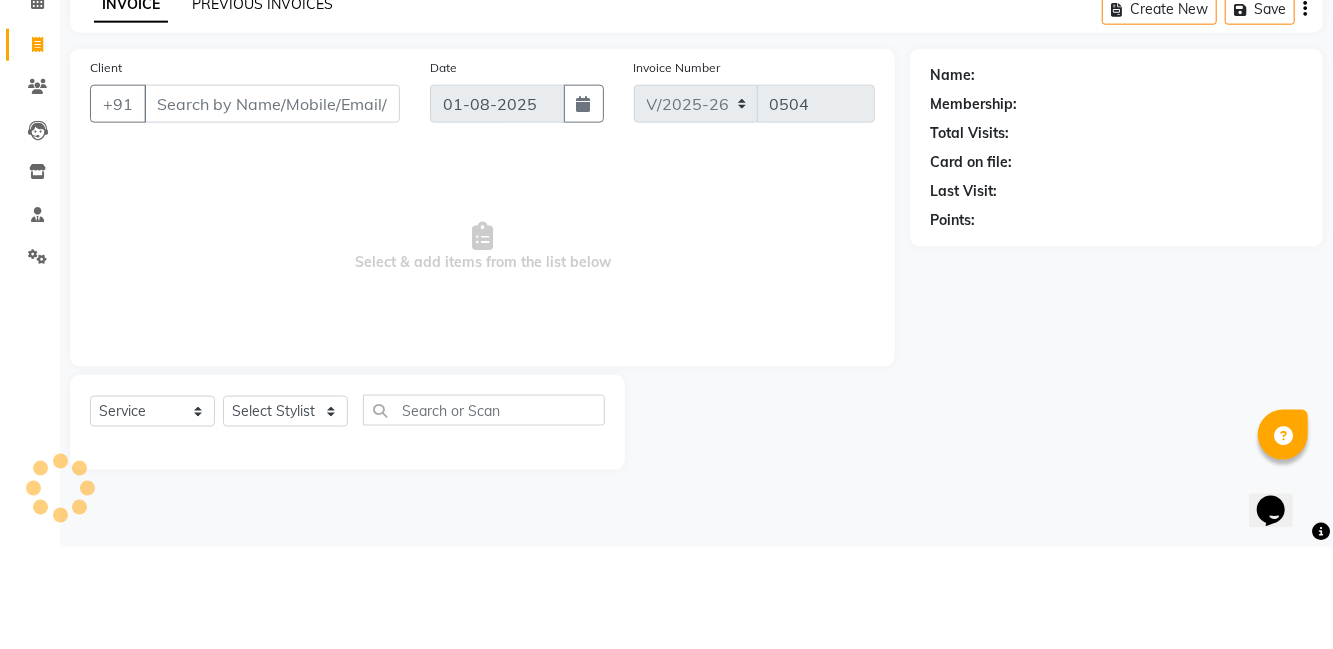 click on "PREVIOUS INVOICES" 